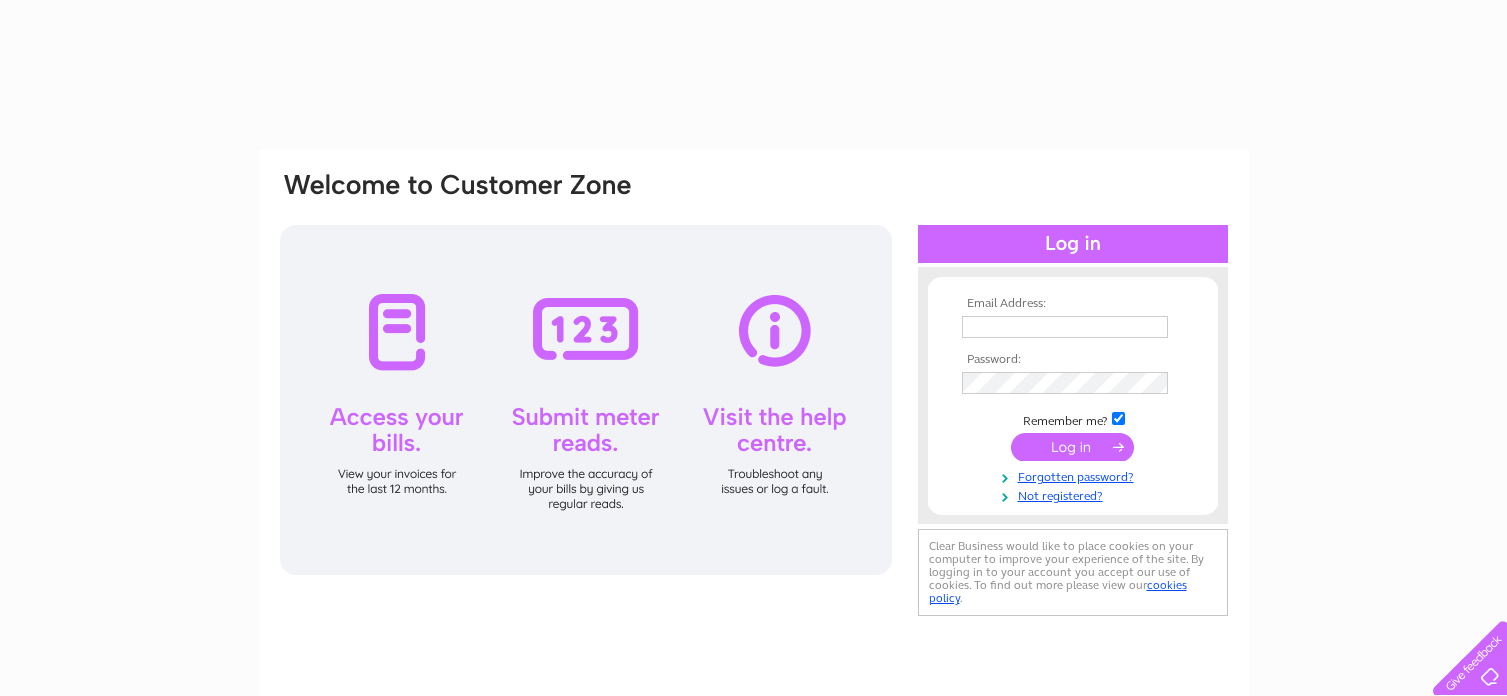 type on "AJPaterson007@yahoo.co.uk" 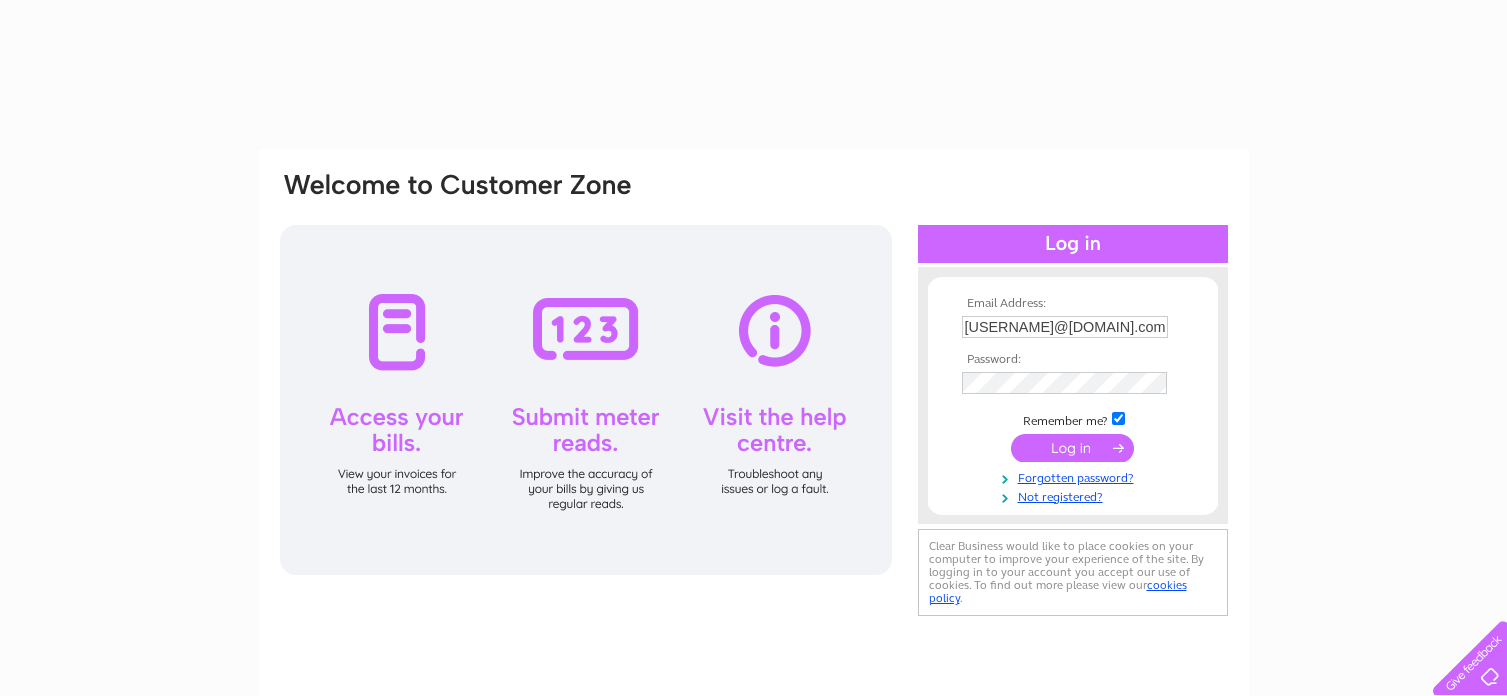 click at bounding box center [1072, 448] 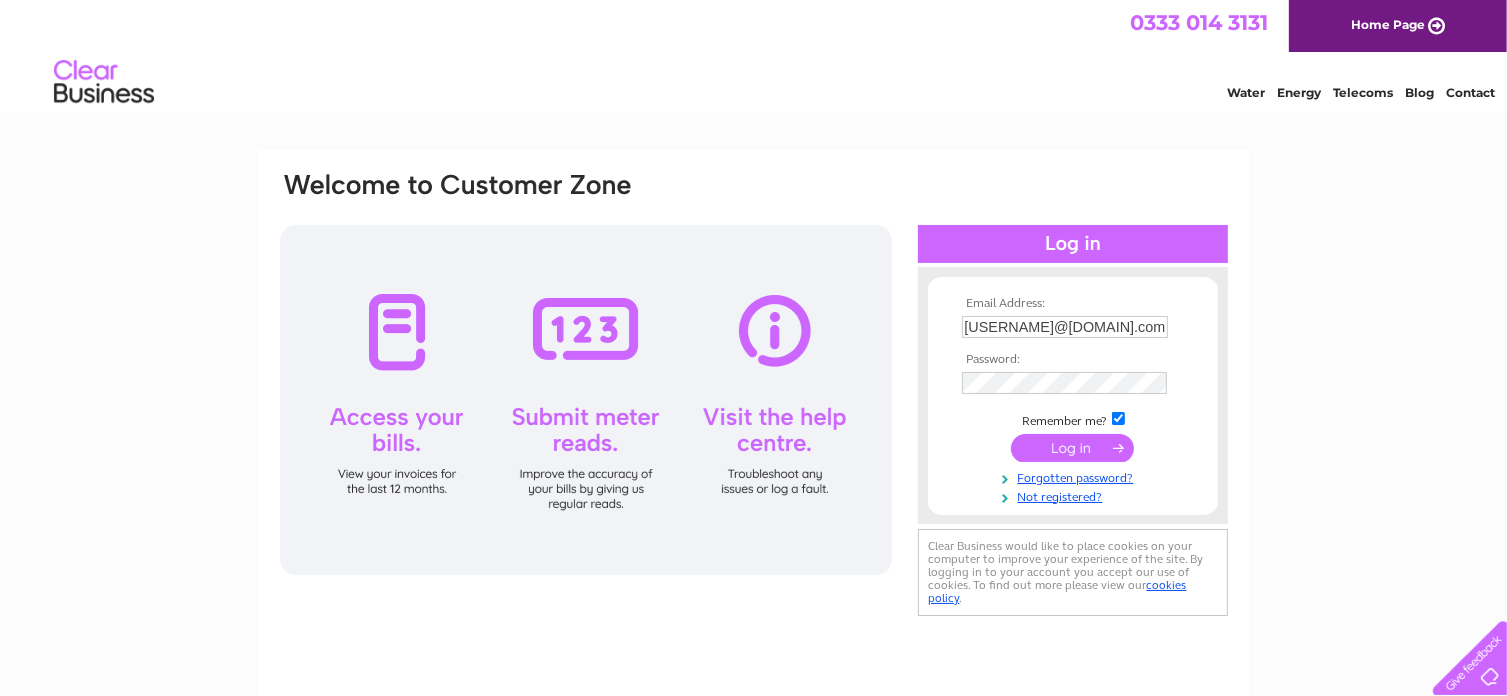 scroll, scrollTop: 0, scrollLeft: 0, axis: both 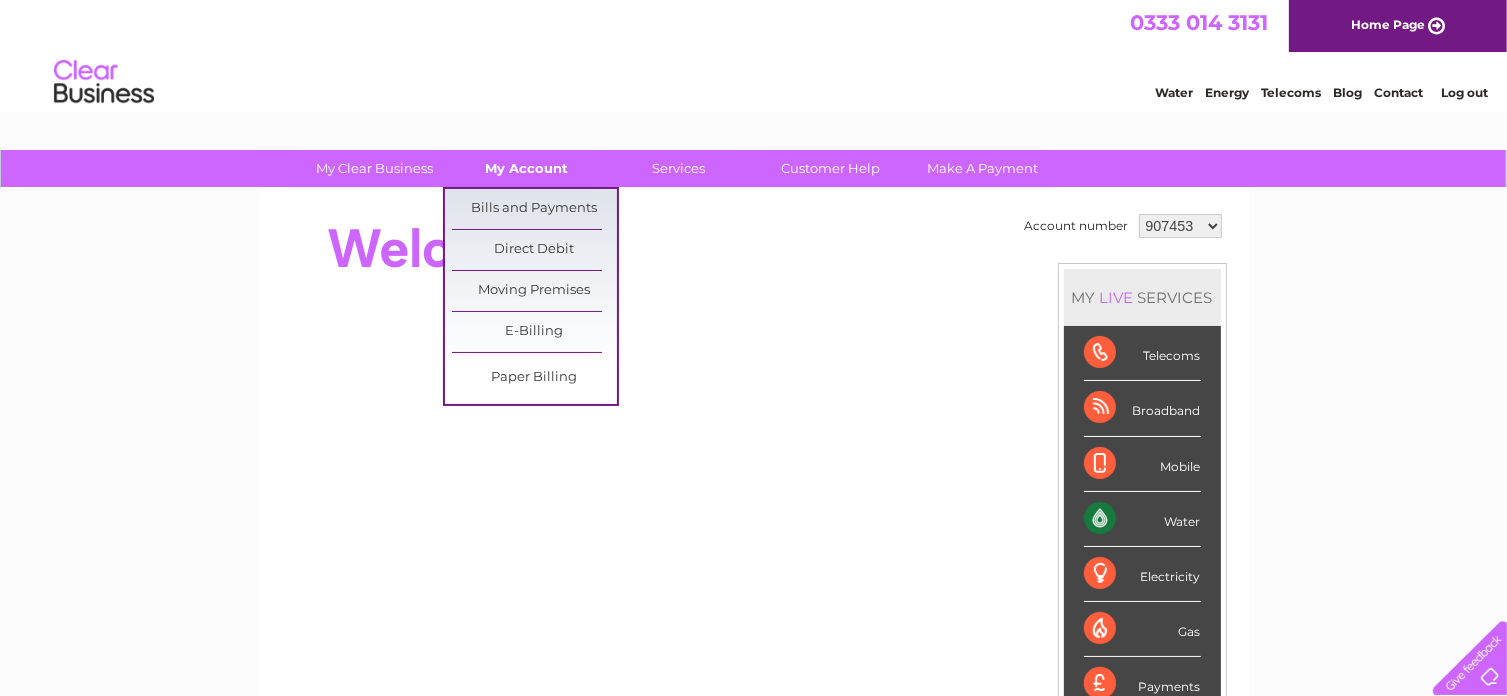 click on "My Account" at bounding box center [526, 168] 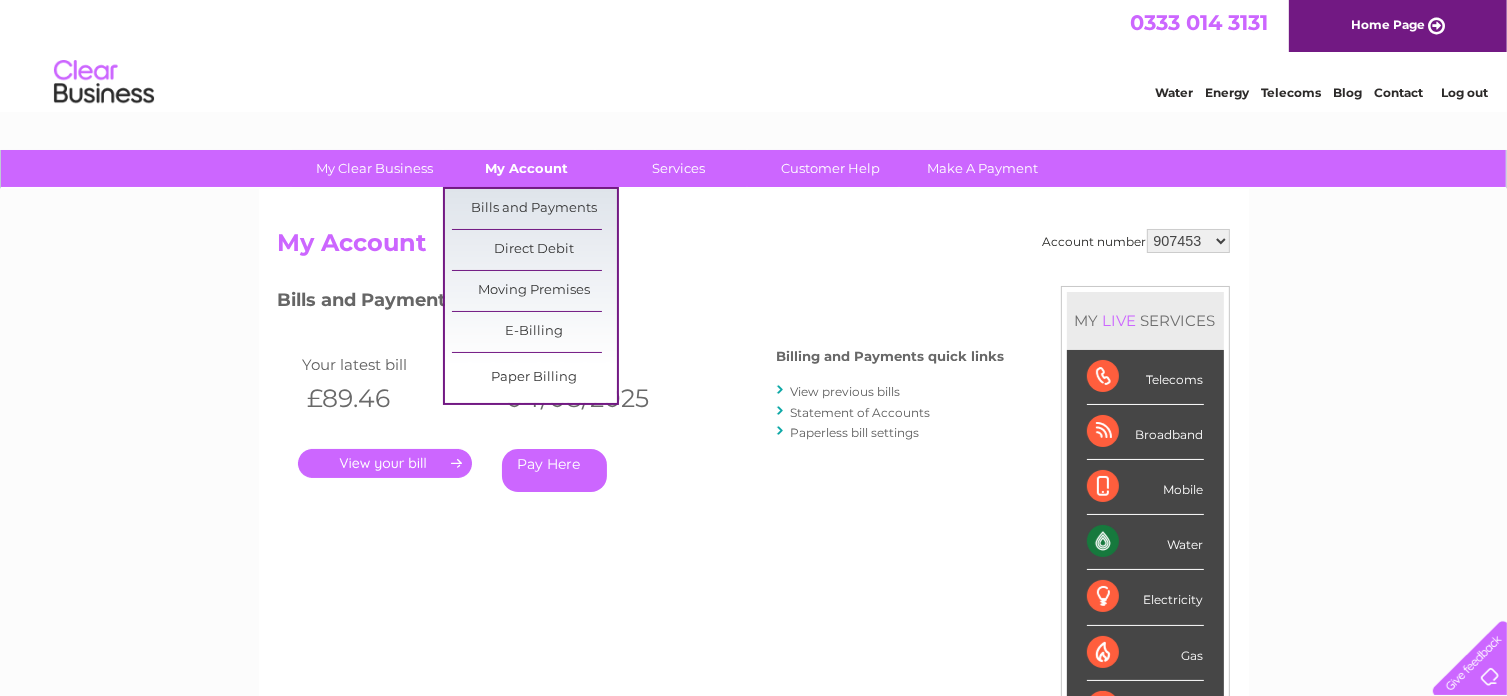 scroll, scrollTop: 0, scrollLeft: 0, axis: both 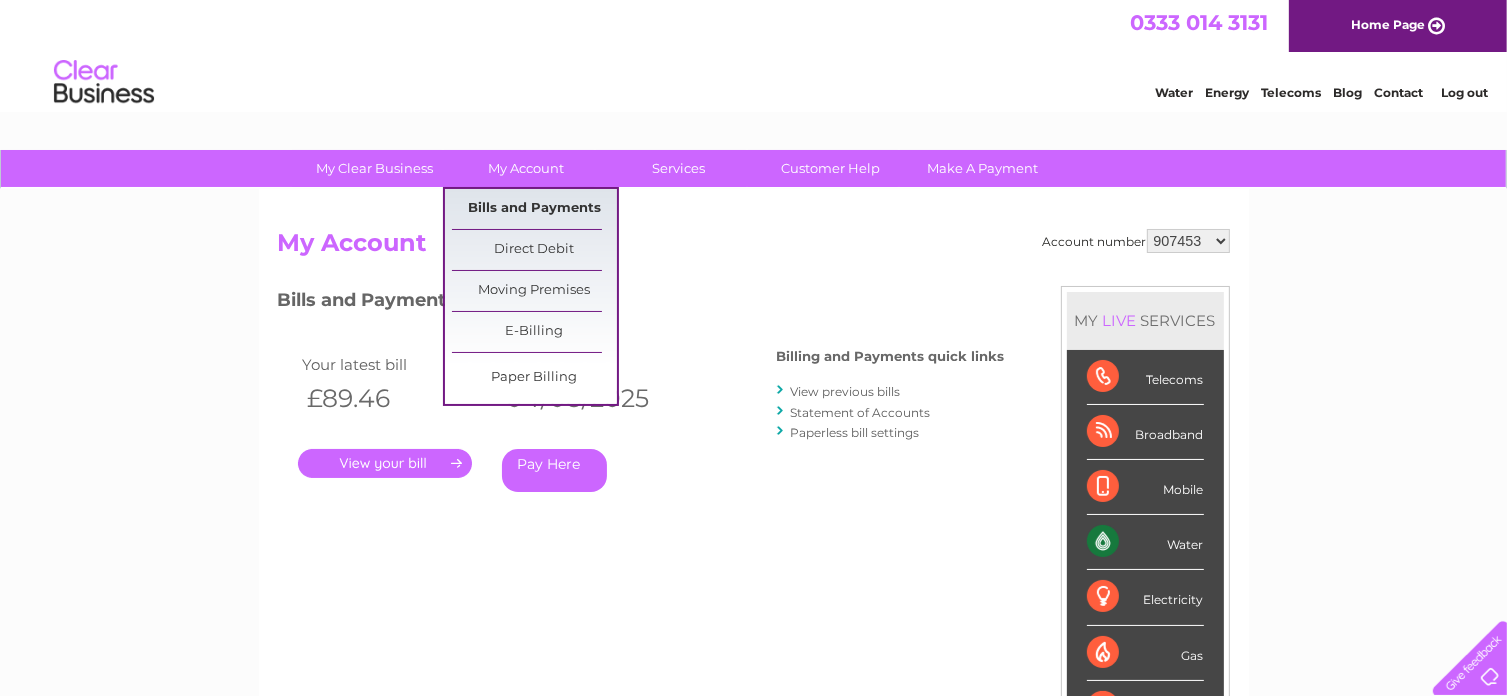click on "Bills and Payments" at bounding box center [534, 209] 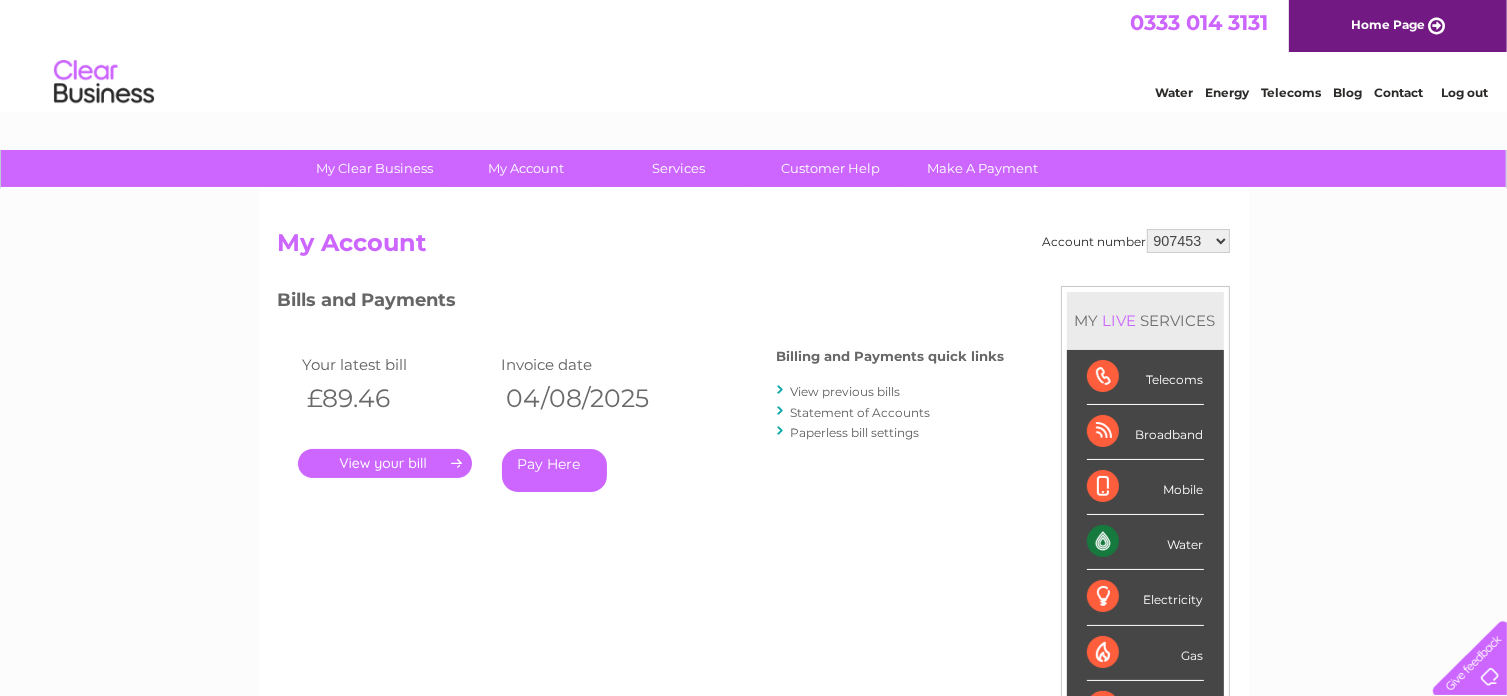 scroll, scrollTop: 0, scrollLeft: 0, axis: both 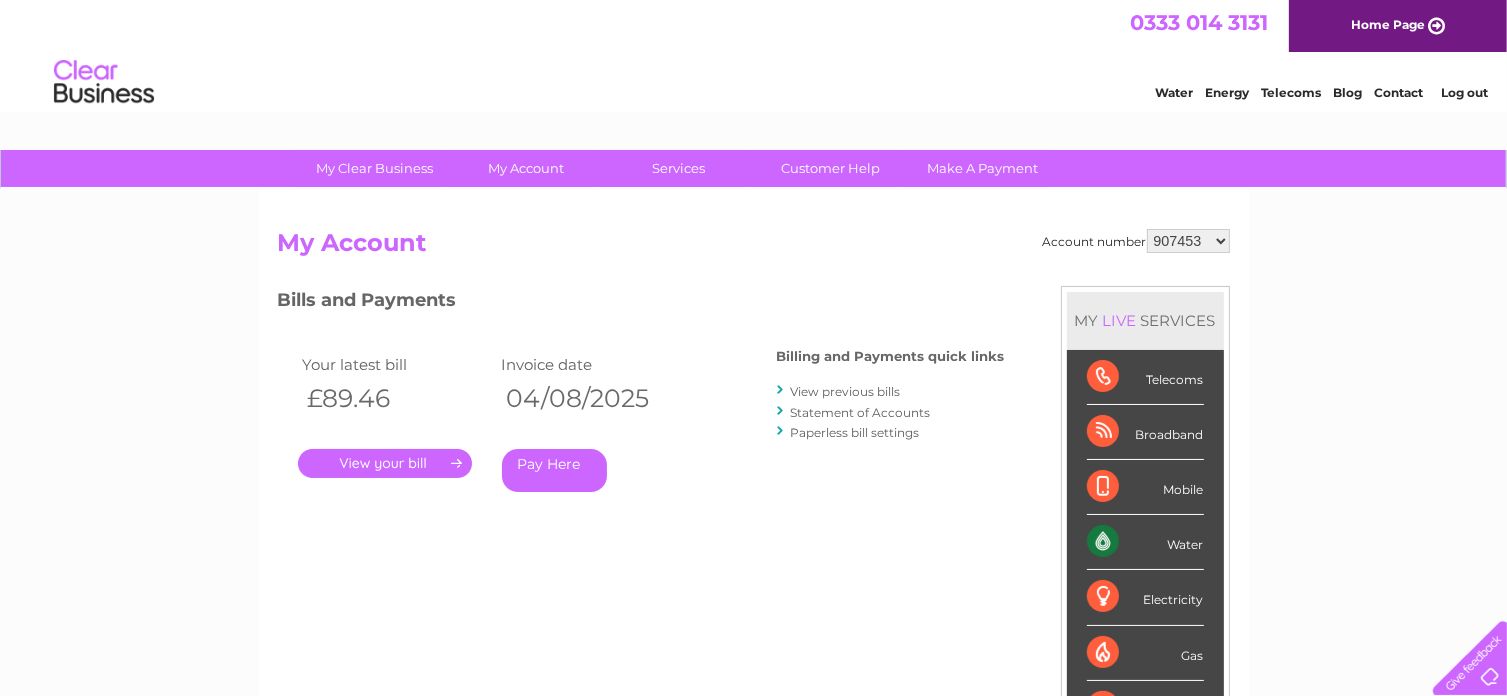 click on "." at bounding box center [385, 463] 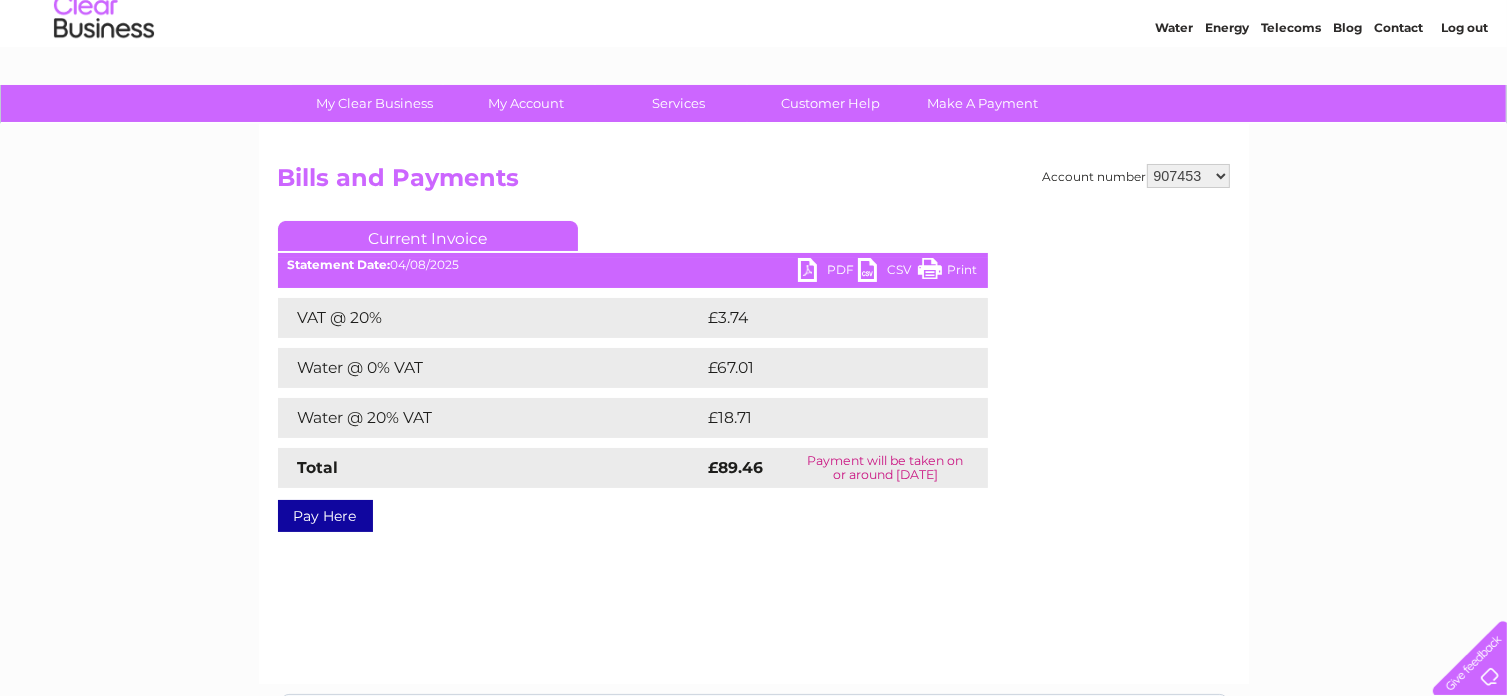 scroll, scrollTop: 100, scrollLeft: 0, axis: vertical 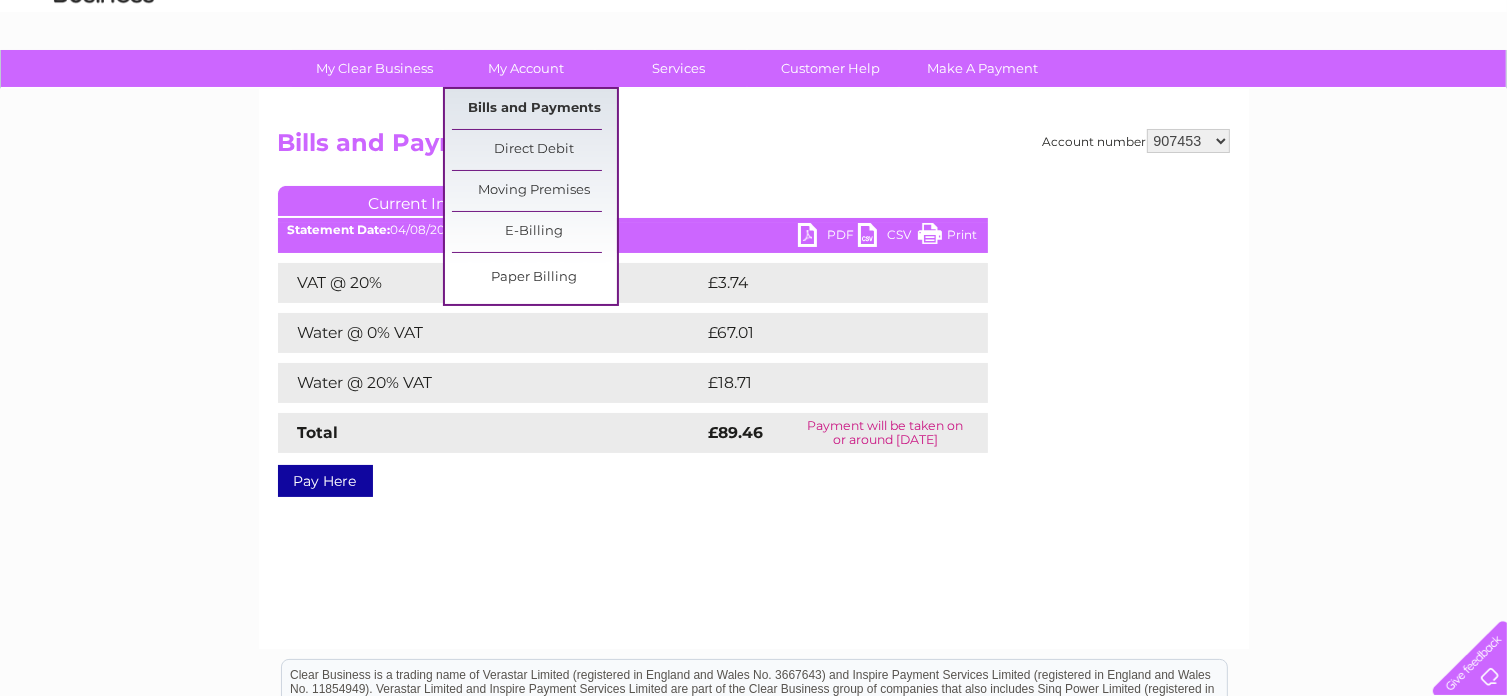 click on "Bills and Payments" at bounding box center (534, 109) 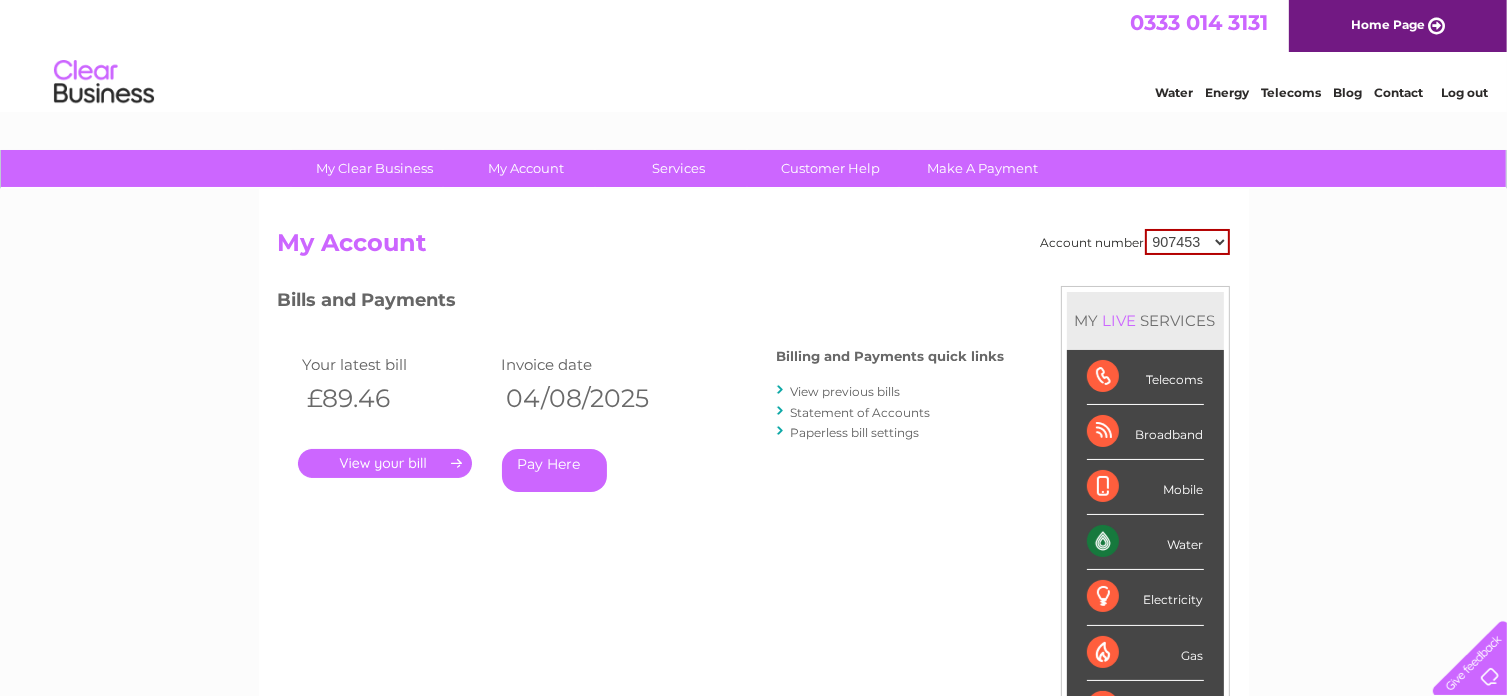 scroll, scrollTop: 0, scrollLeft: 0, axis: both 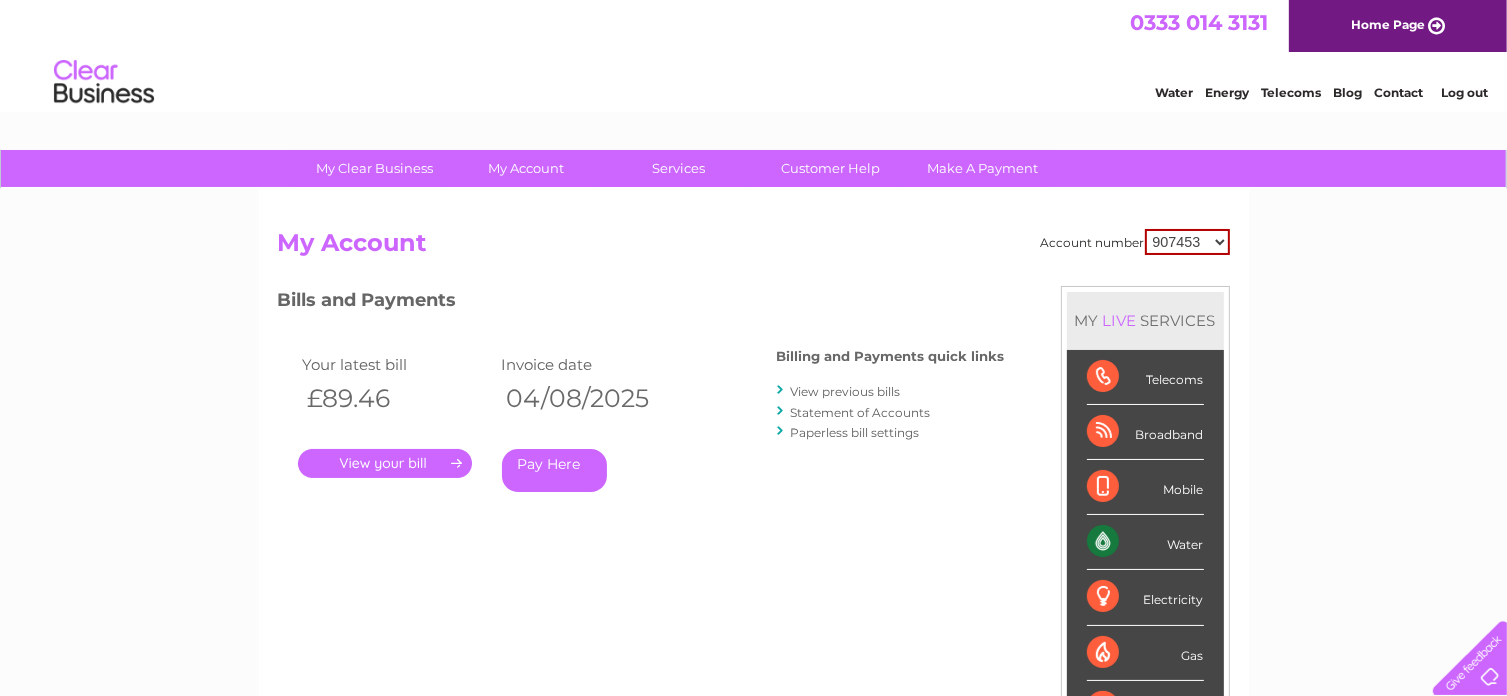 click on "View previous bills" at bounding box center [846, 391] 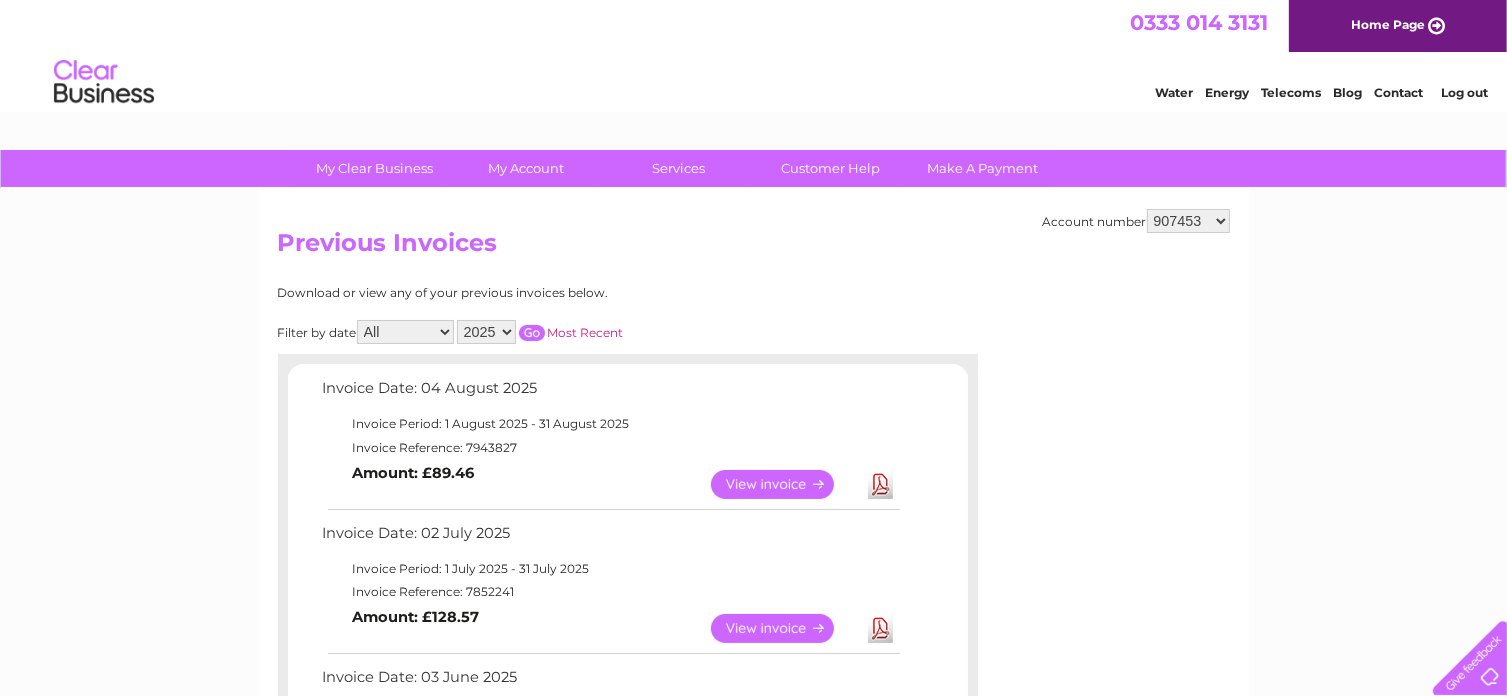 scroll, scrollTop: 100, scrollLeft: 0, axis: vertical 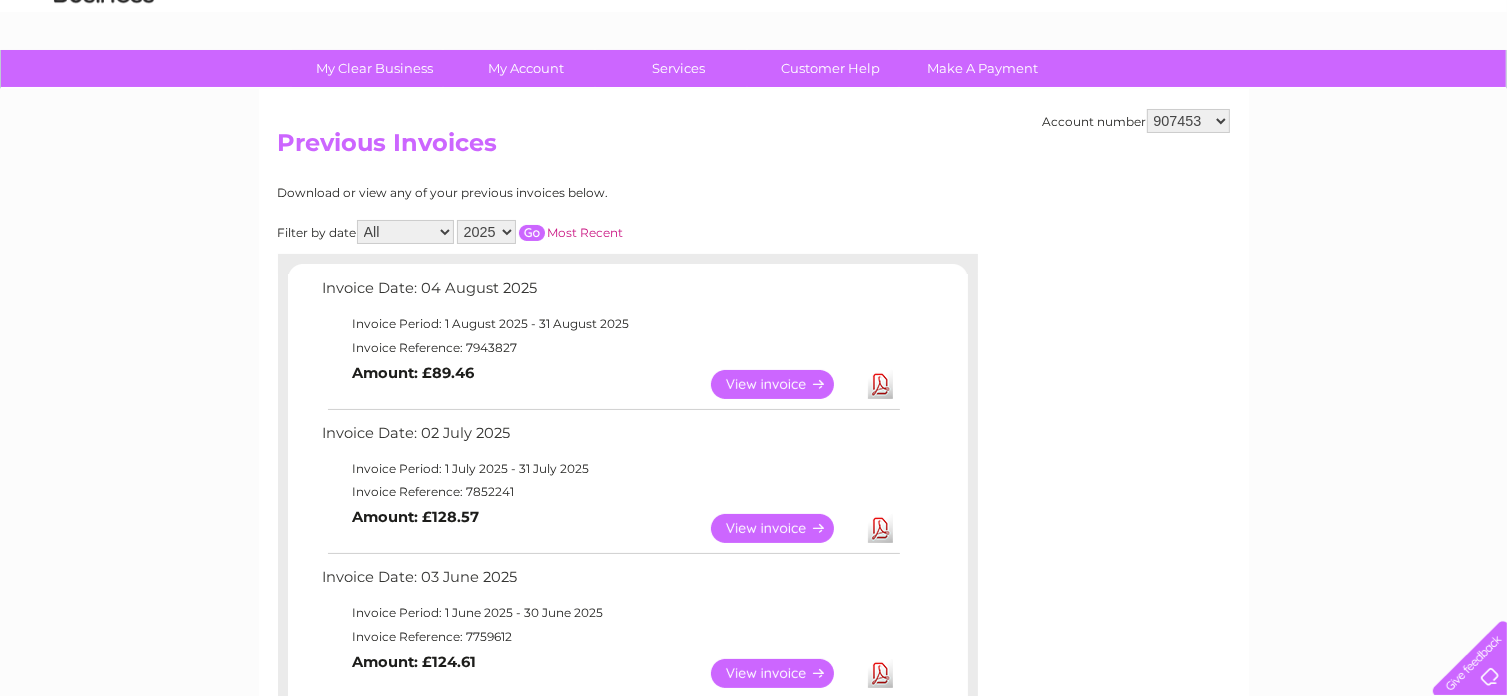 click on "View" at bounding box center (784, 384) 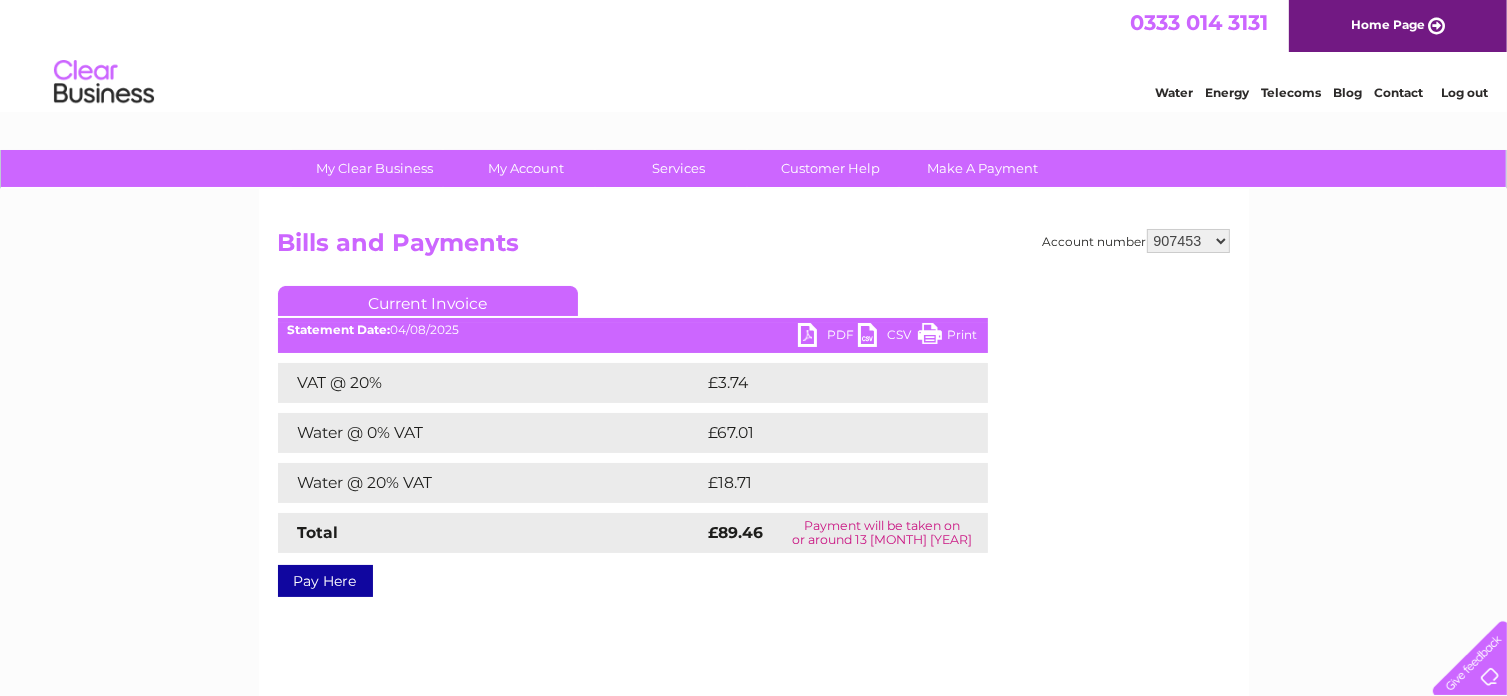 scroll, scrollTop: 0, scrollLeft: 0, axis: both 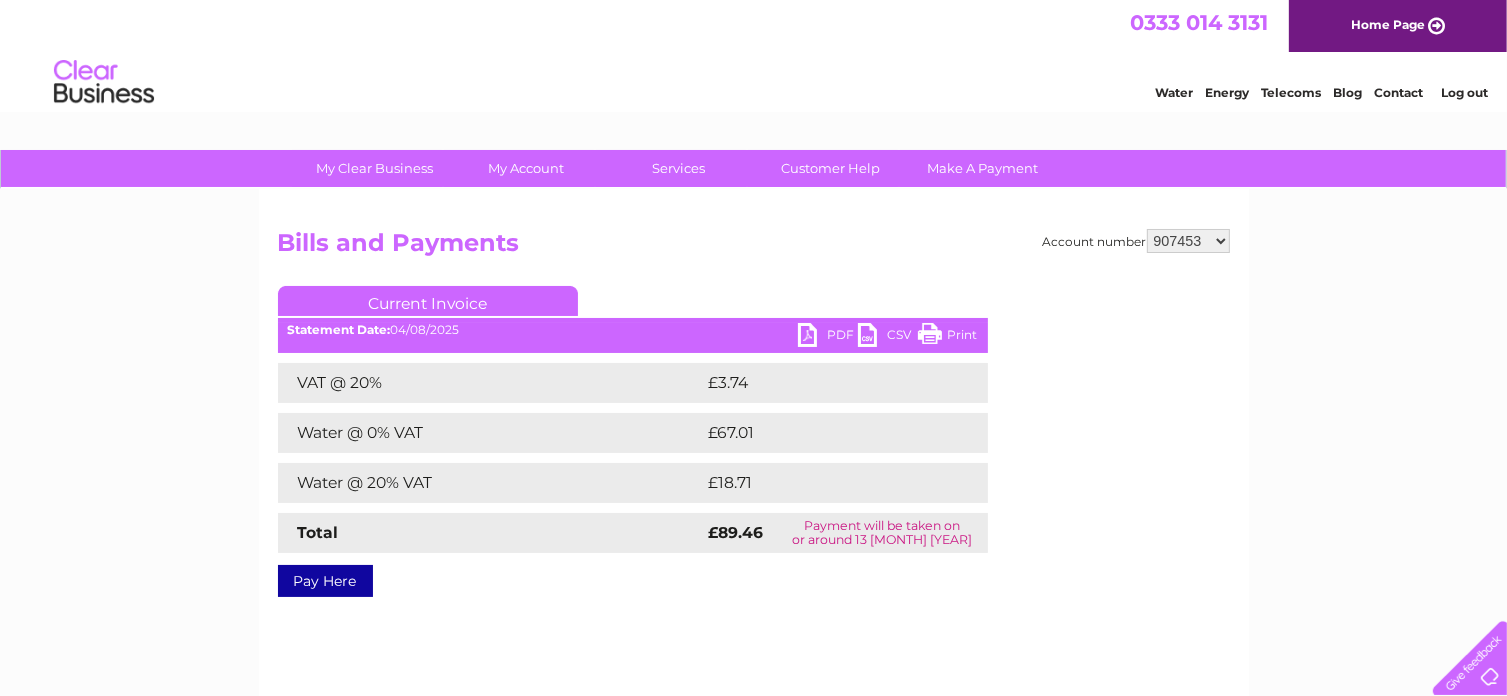 click on "PDF" at bounding box center (828, 337) 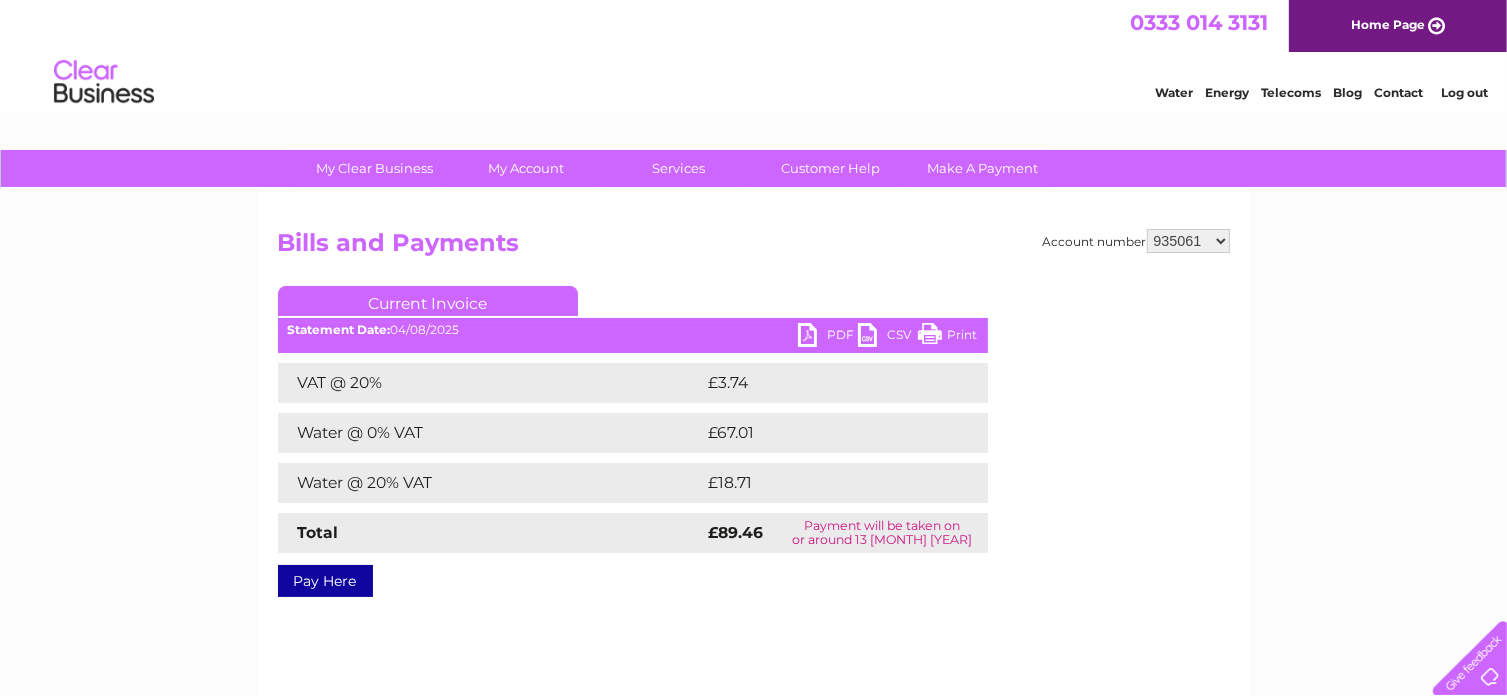 click on "[NUMBER]
[NUMBER]
[NUMBER]" at bounding box center (1188, 241) 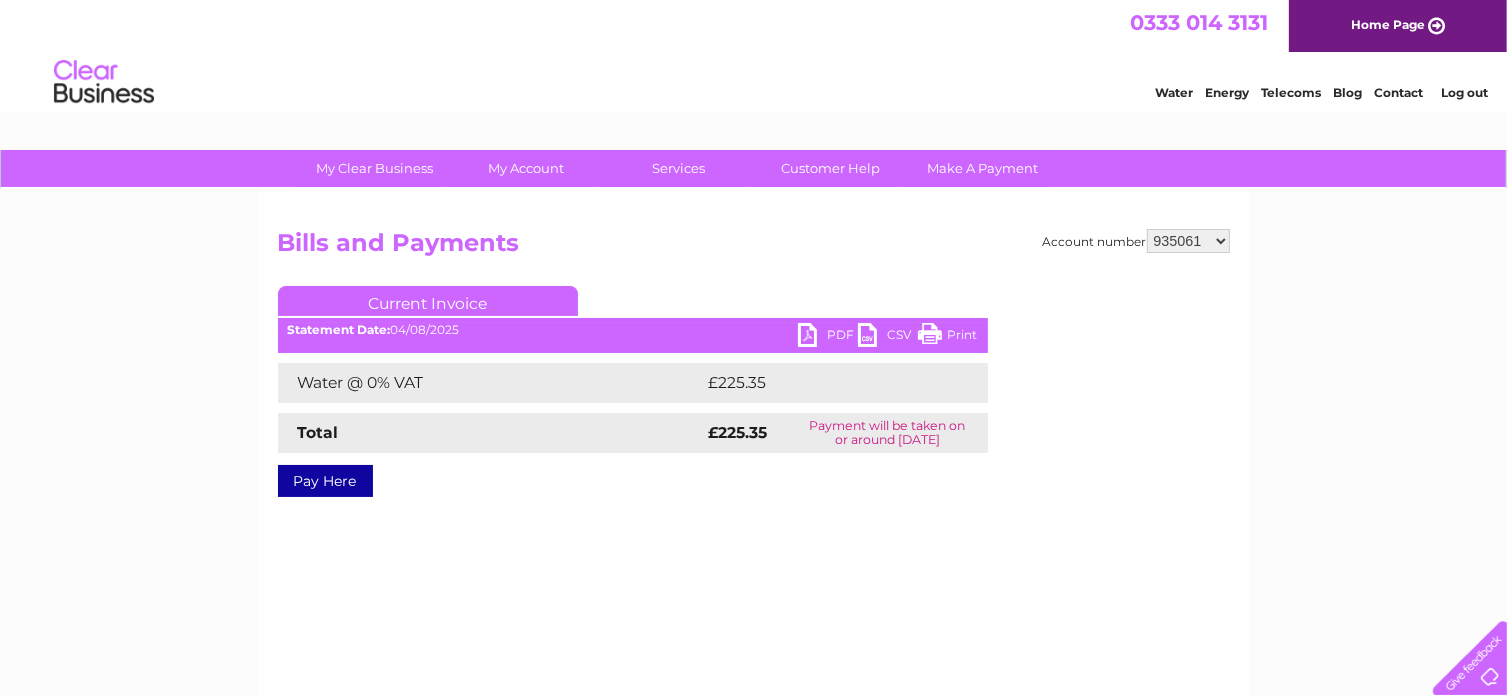 scroll, scrollTop: 0, scrollLeft: 0, axis: both 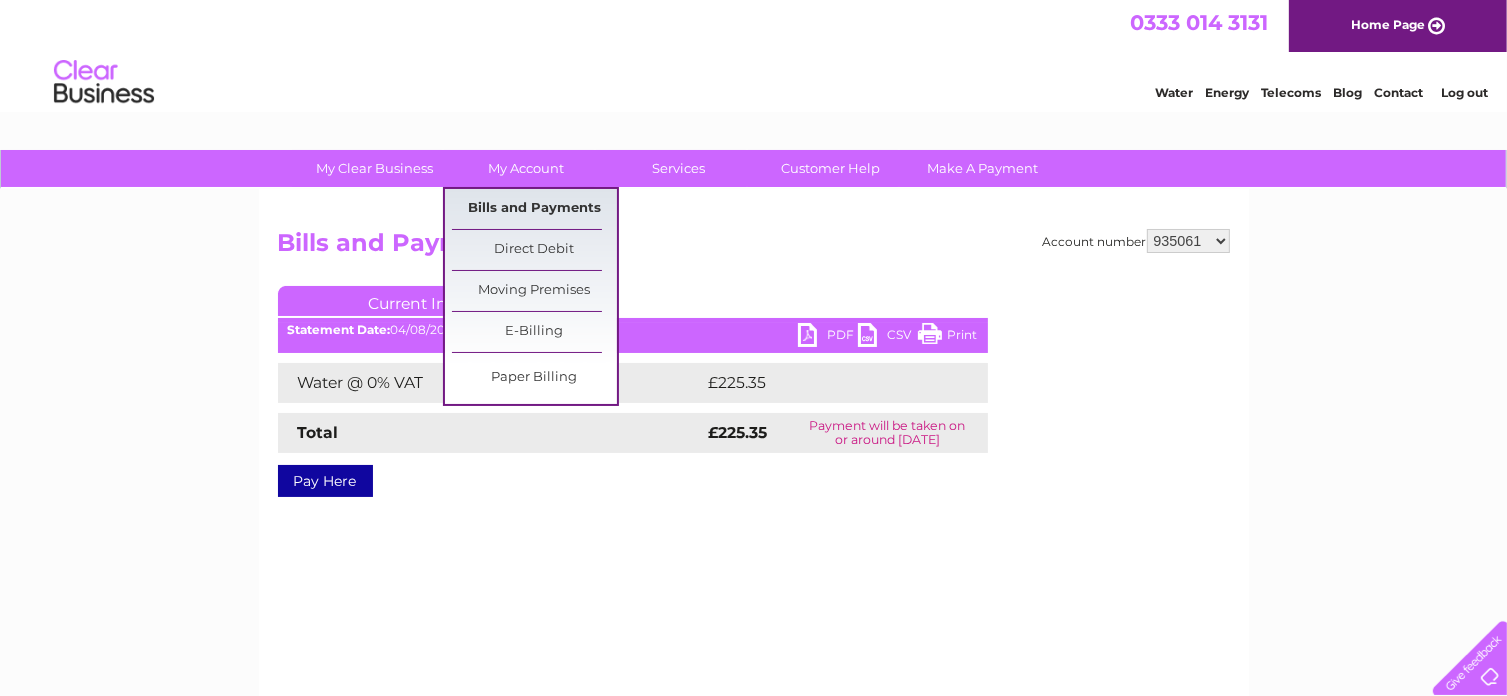 click on "Bills and Payments" at bounding box center [534, 209] 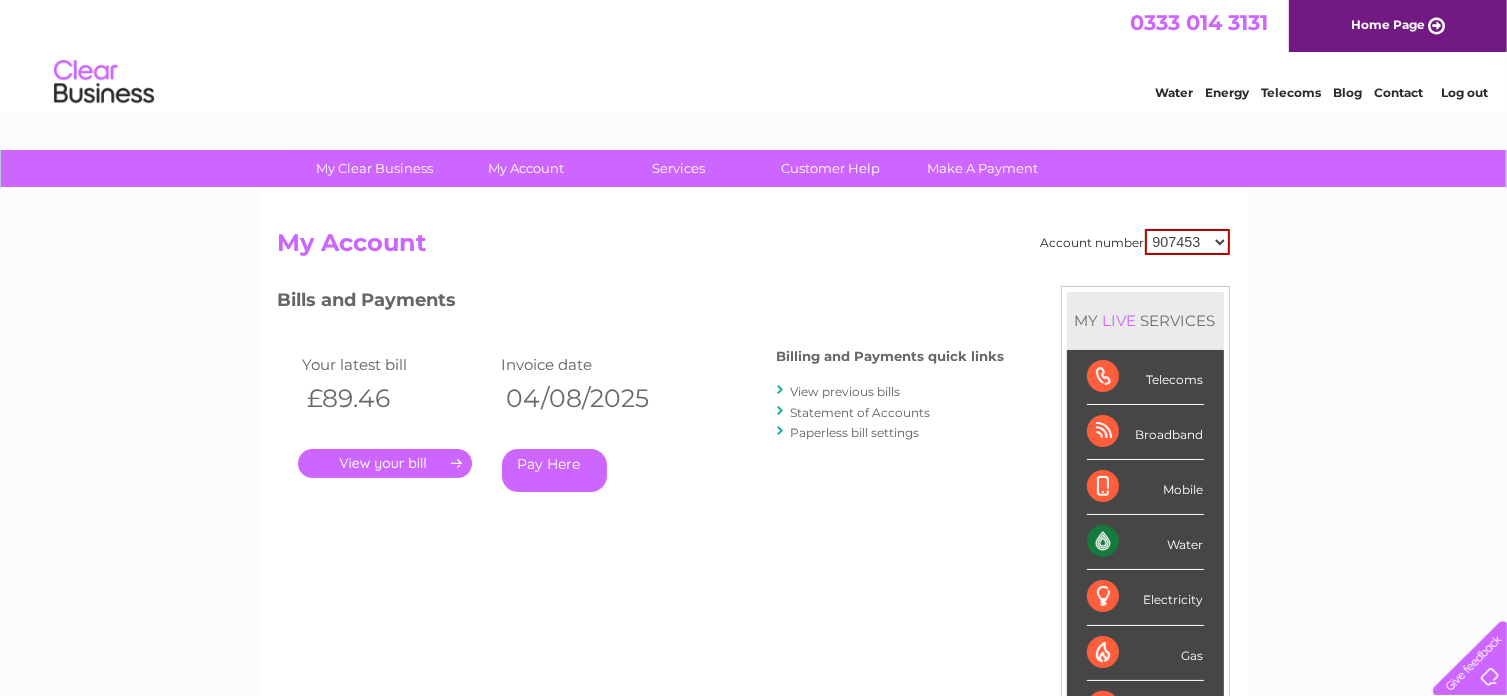 scroll, scrollTop: 0, scrollLeft: 0, axis: both 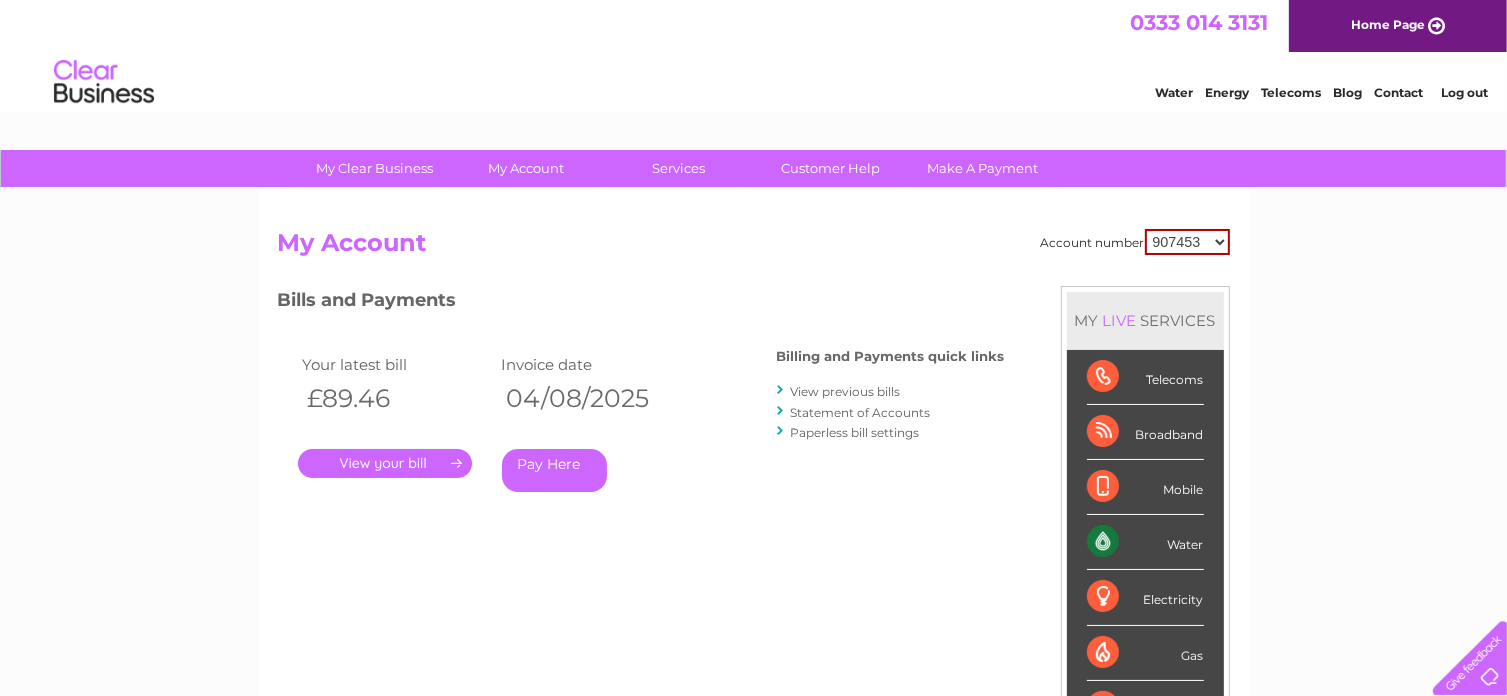 click on "907453
935061
1092521" at bounding box center (1187, 242) 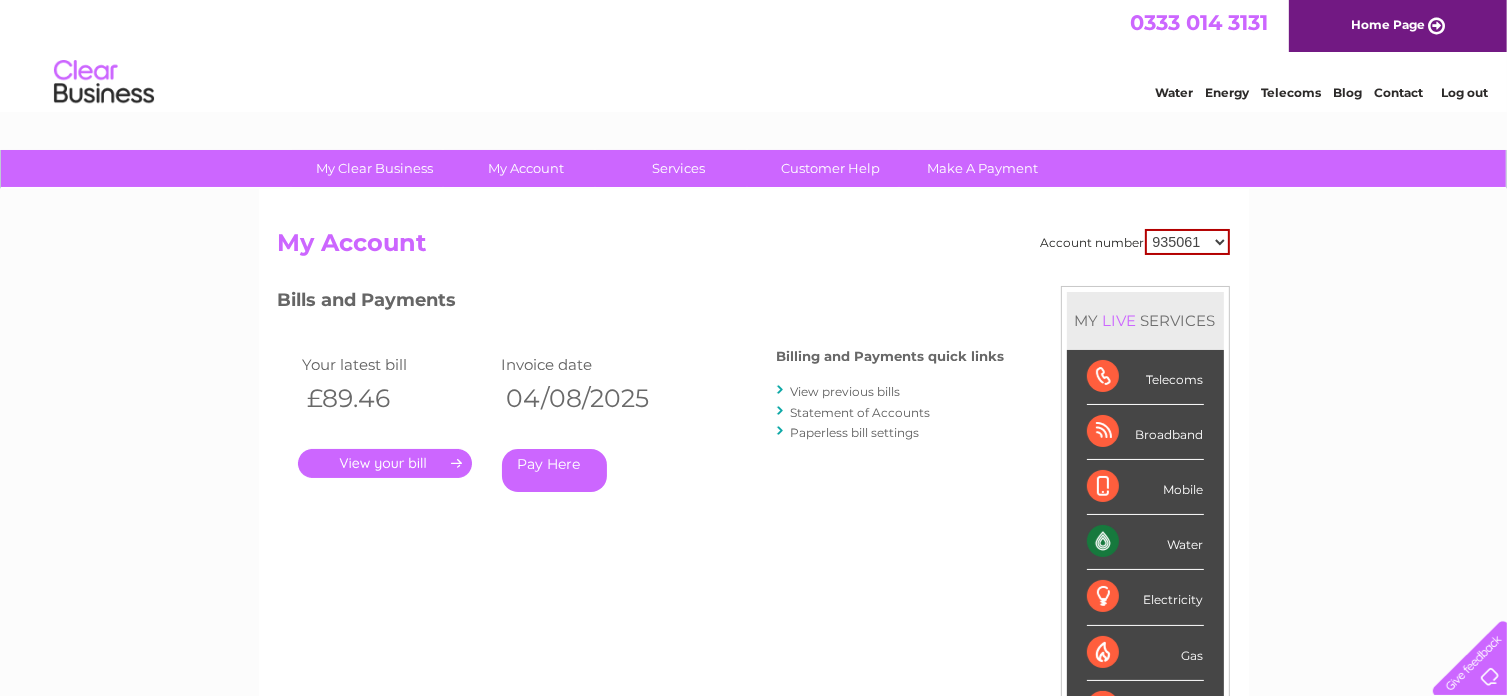 click on "907453
935061
1092521" at bounding box center [1187, 242] 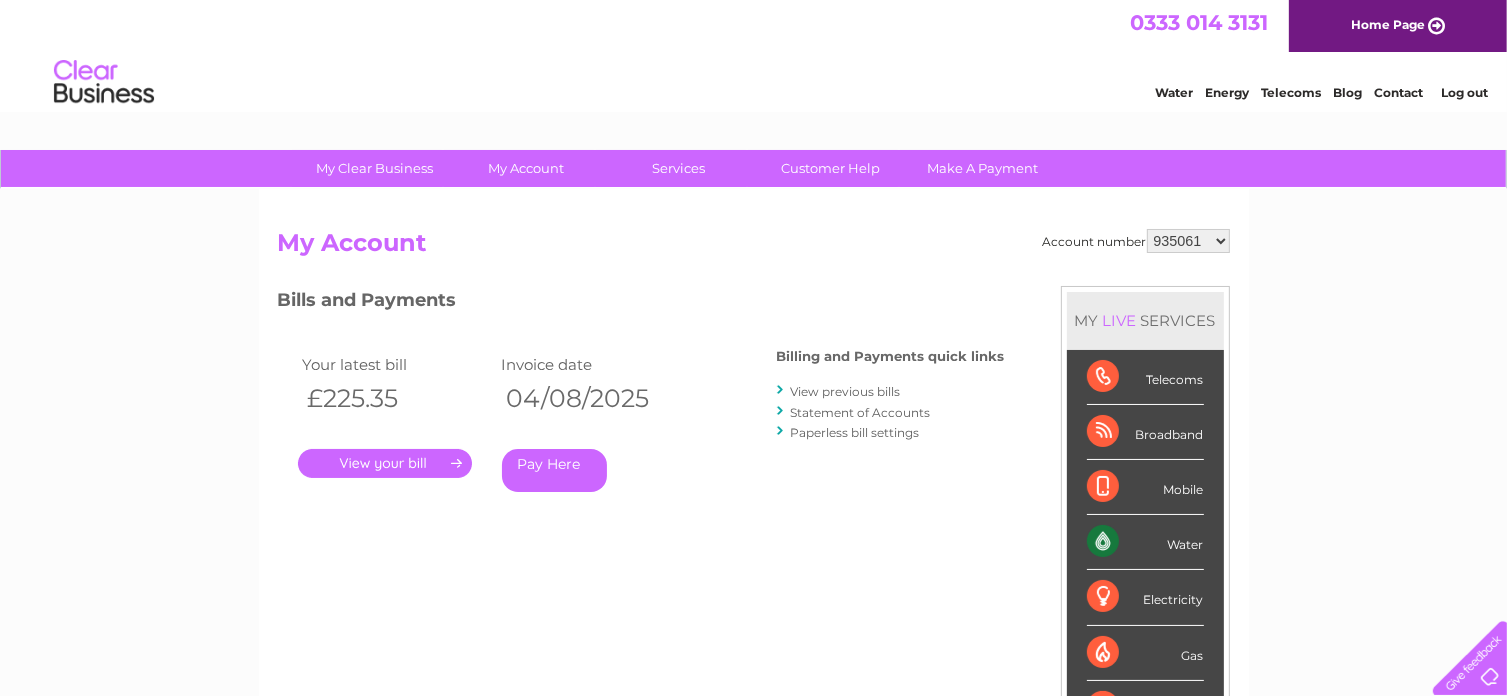scroll, scrollTop: 0, scrollLeft: 0, axis: both 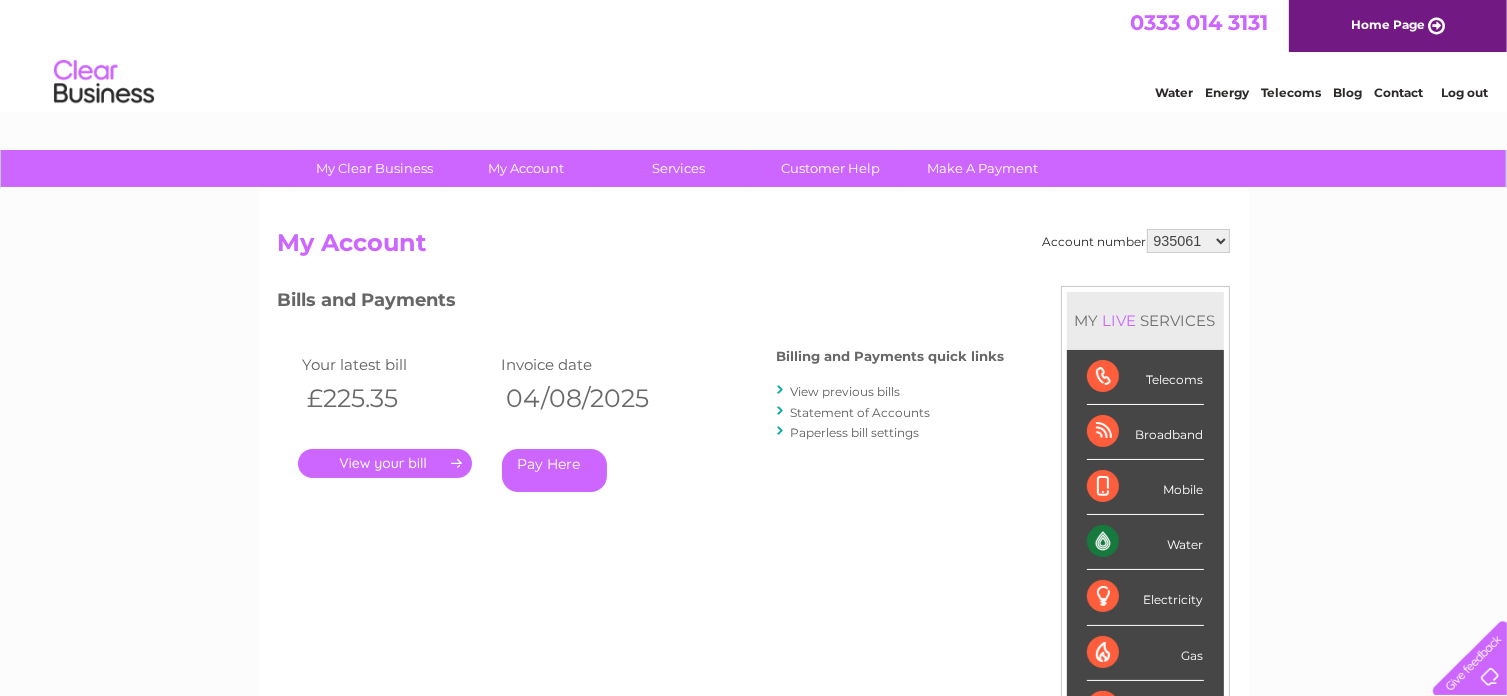 click on "View previous bills" at bounding box center [846, 391] 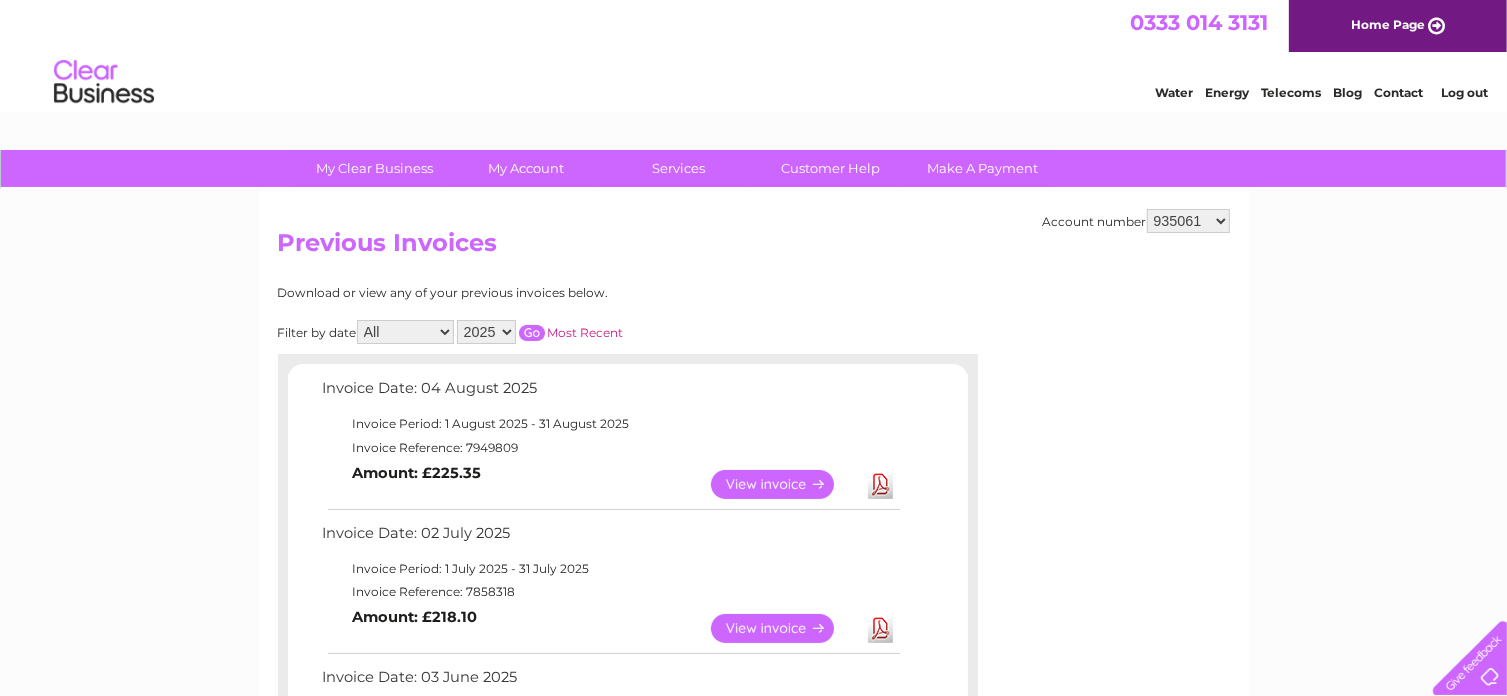 scroll, scrollTop: 0, scrollLeft: 0, axis: both 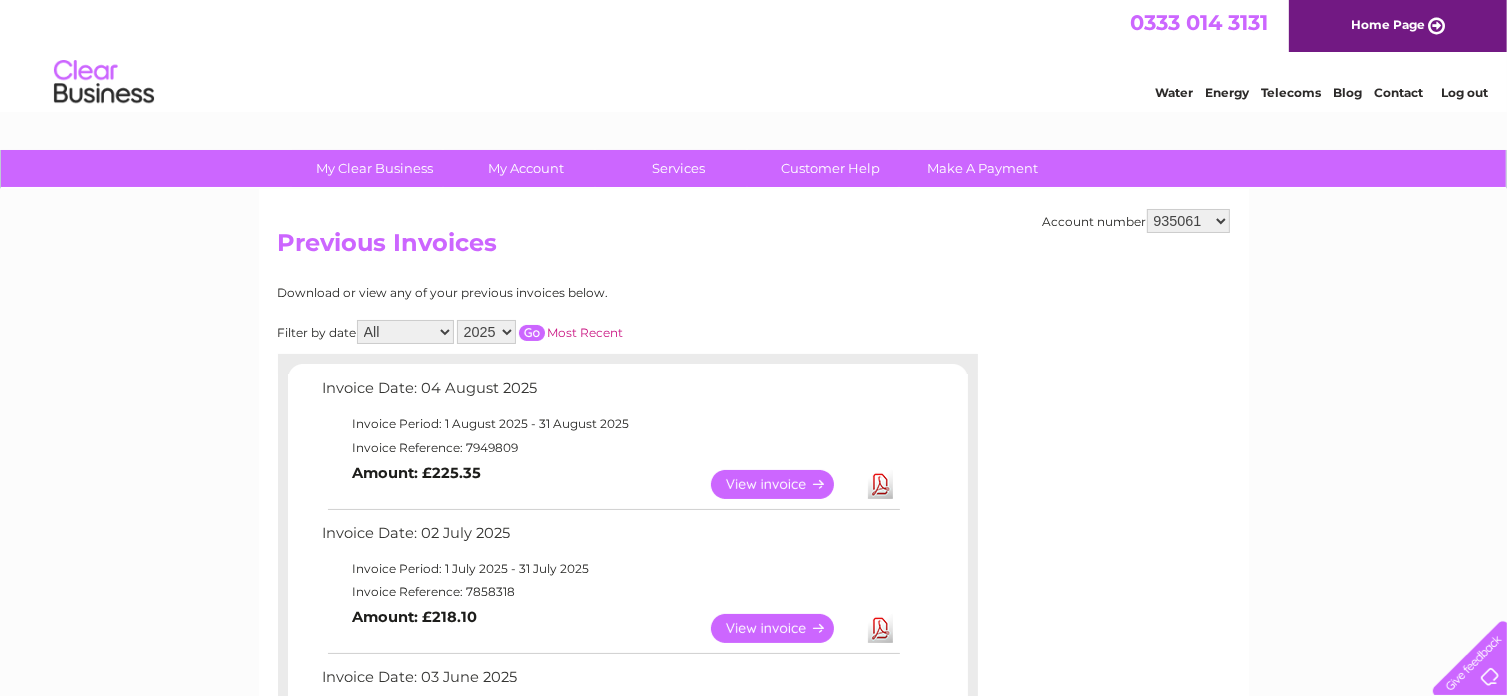 click on "Download" at bounding box center (880, 484) 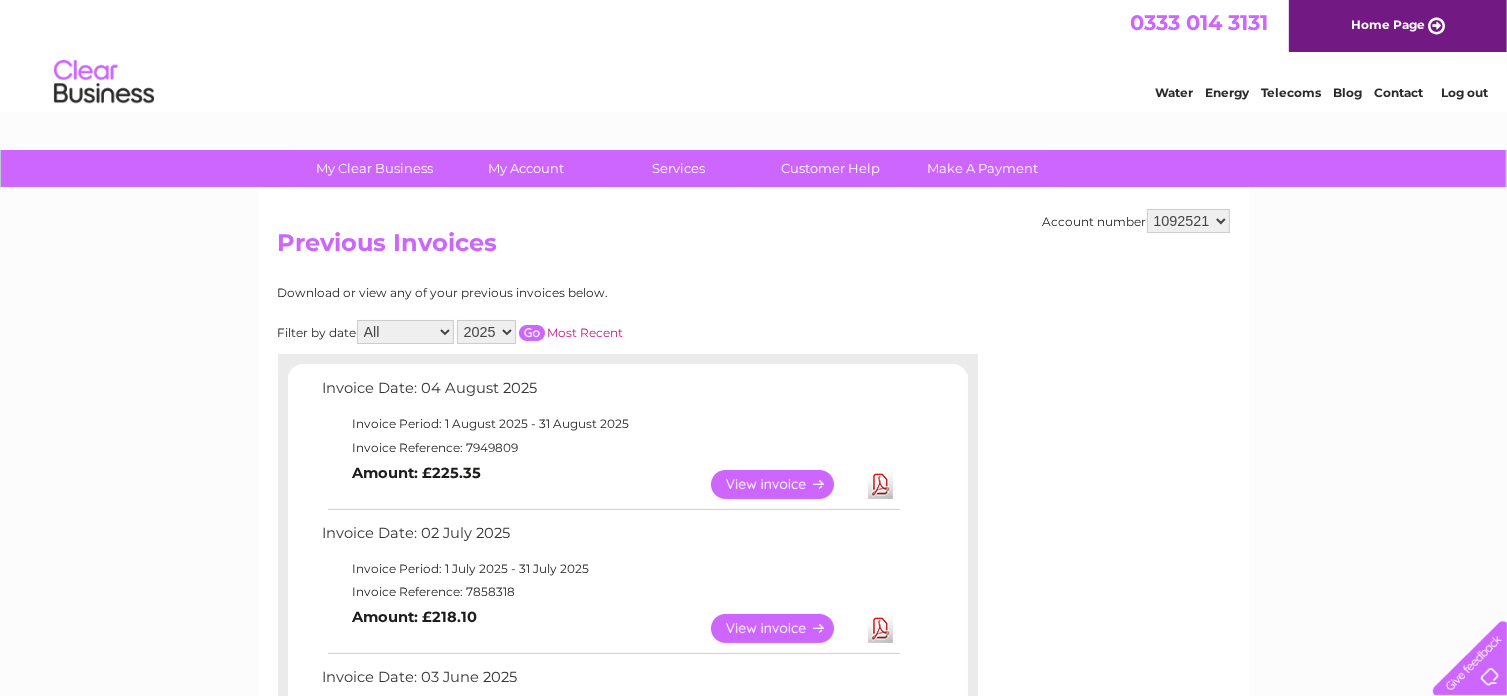 click on "907453
935061
1092521" at bounding box center (1188, 221) 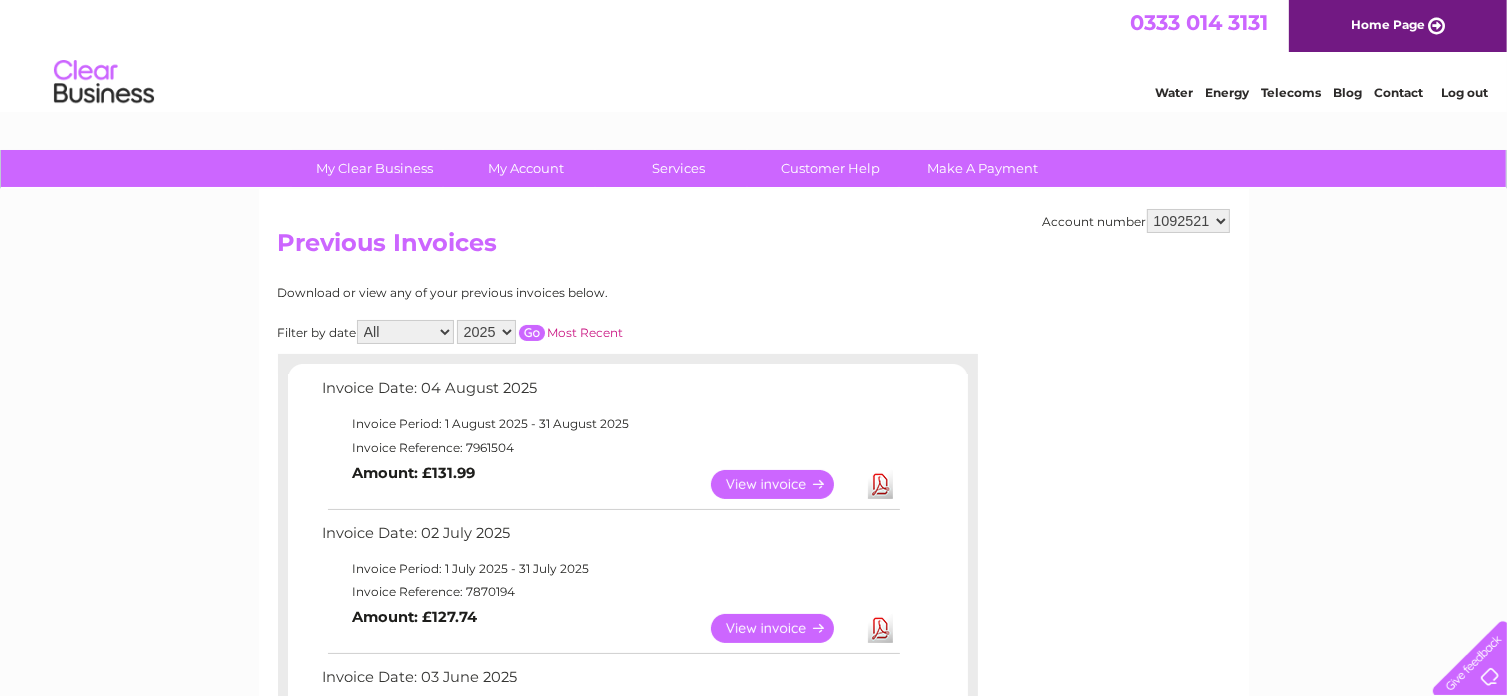 scroll, scrollTop: 0, scrollLeft: 0, axis: both 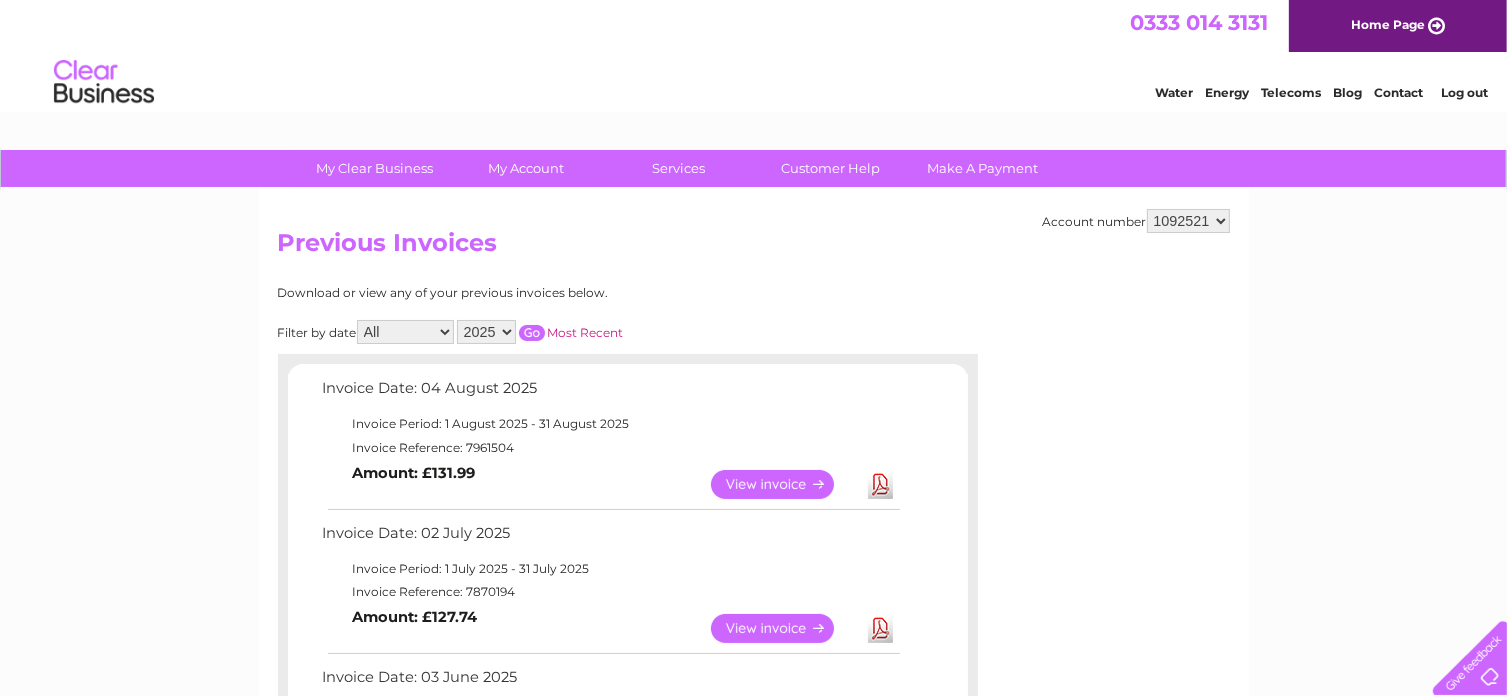 click on "Download" at bounding box center [880, 484] 